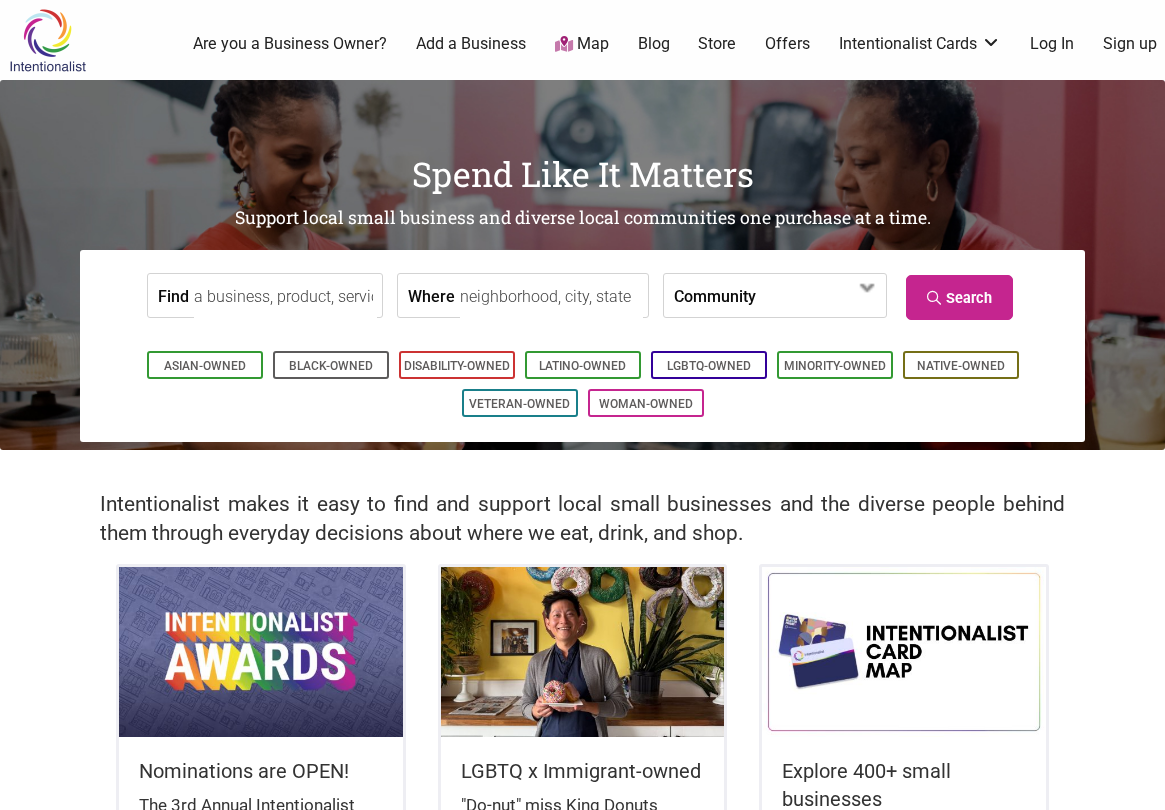 scroll, scrollTop: 0, scrollLeft: 0, axis: both 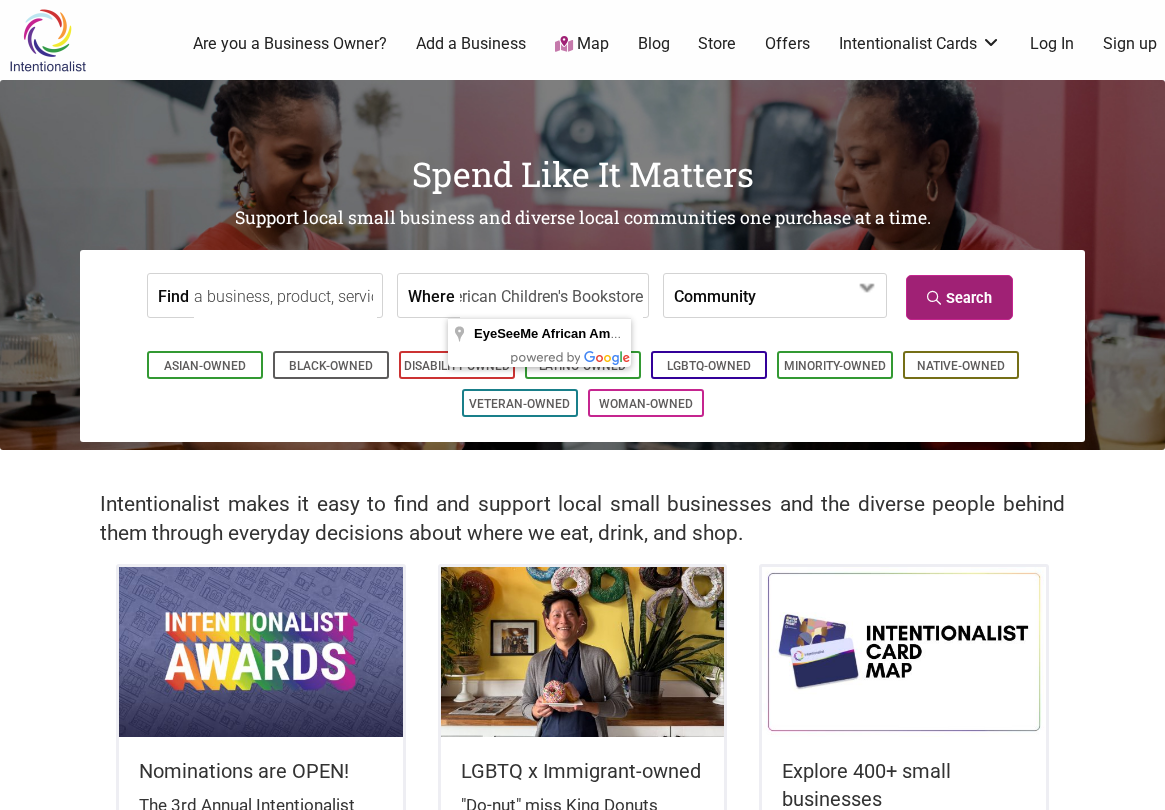 type on "EyeSeeMe African American Children's Bookstore" 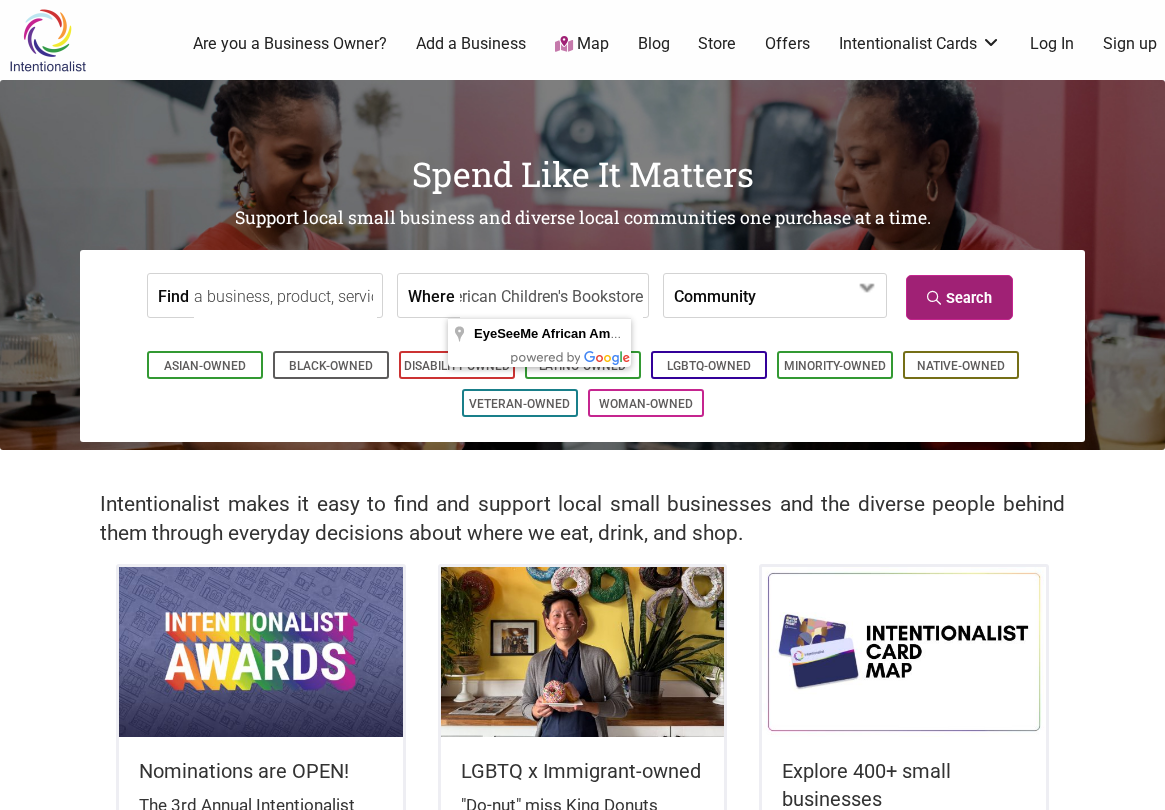 click on "Search" at bounding box center [959, 297] 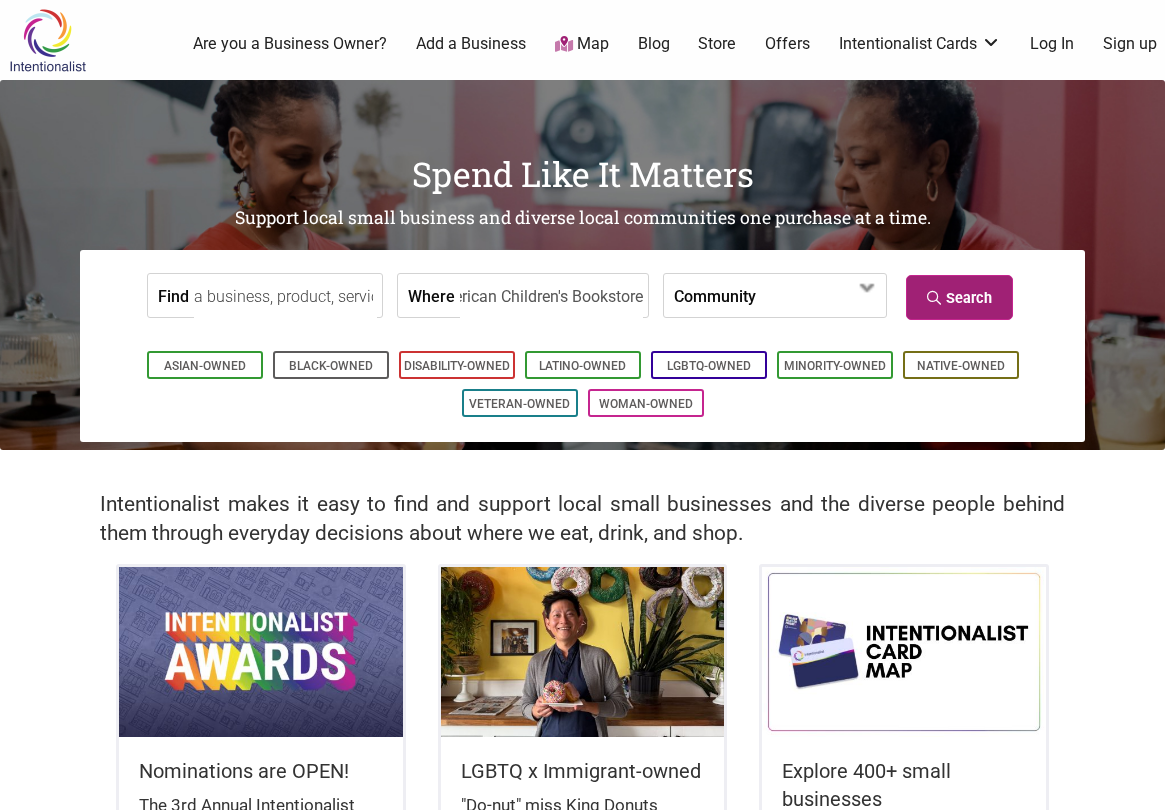 scroll, scrollTop: 0, scrollLeft: 0, axis: both 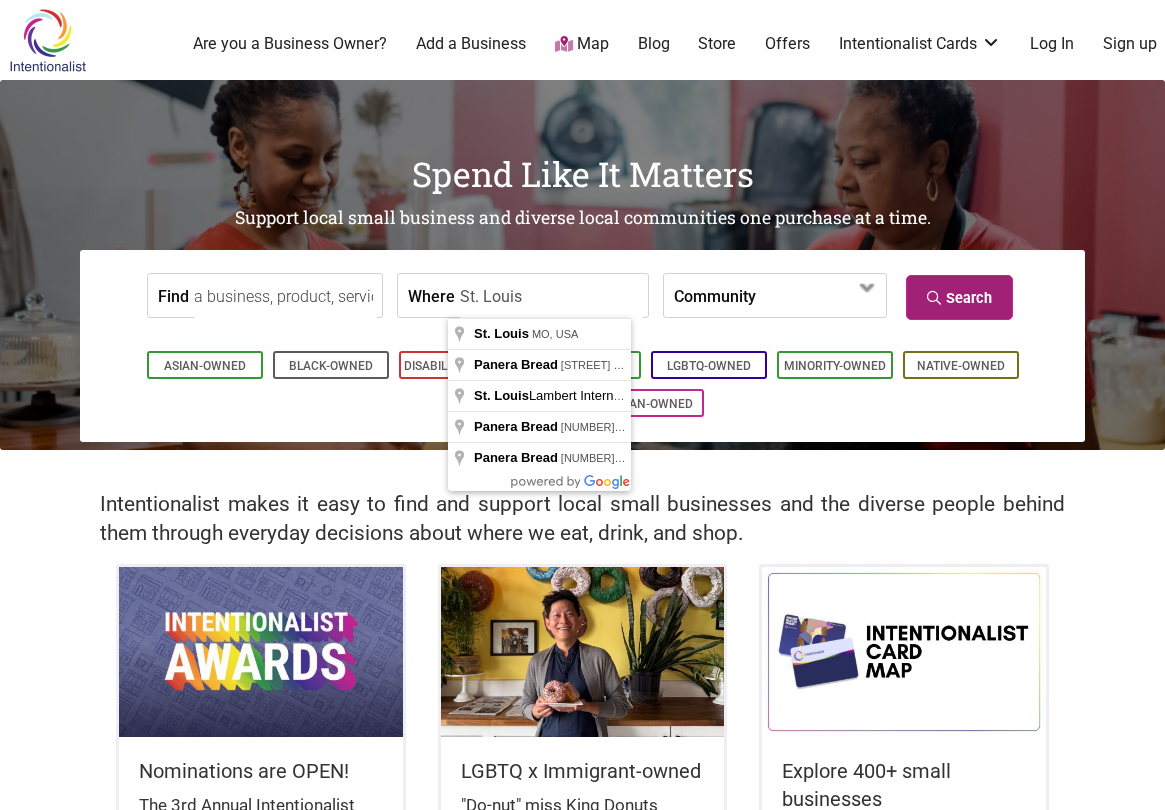 type on "St. Louis" 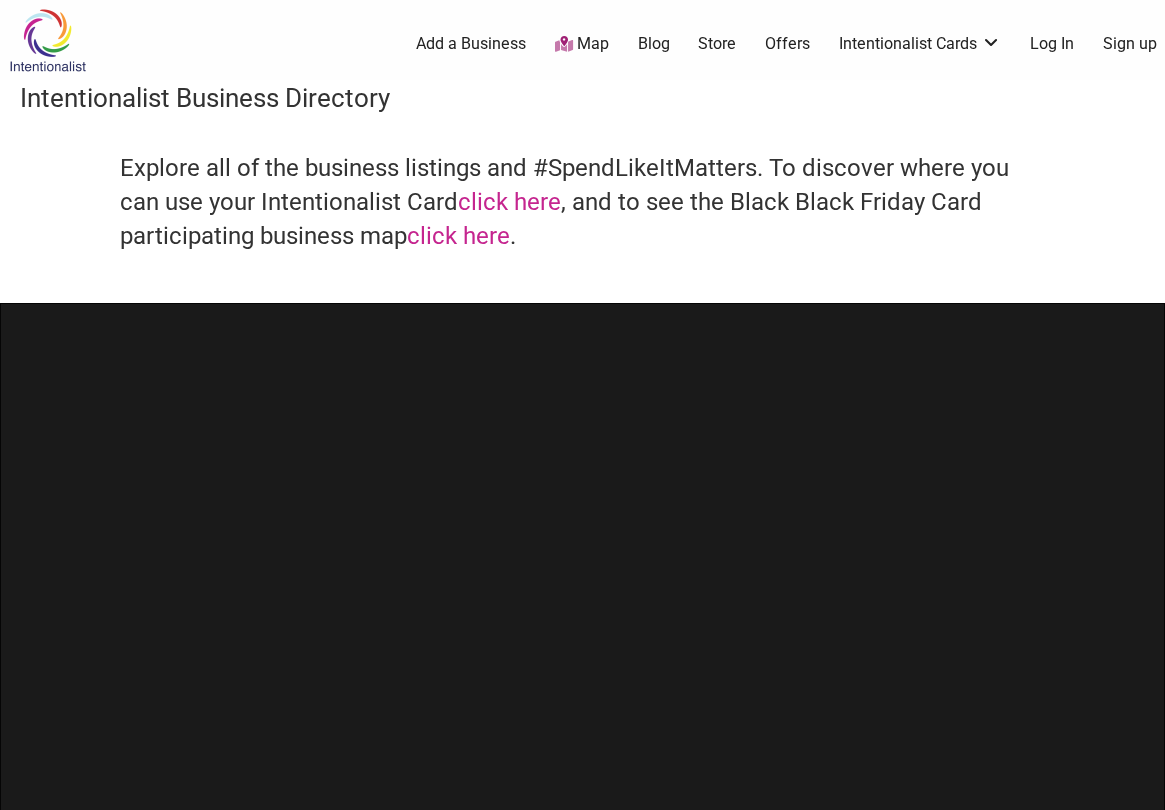 scroll, scrollTop: 0, scrollLeft: 0, axis: both 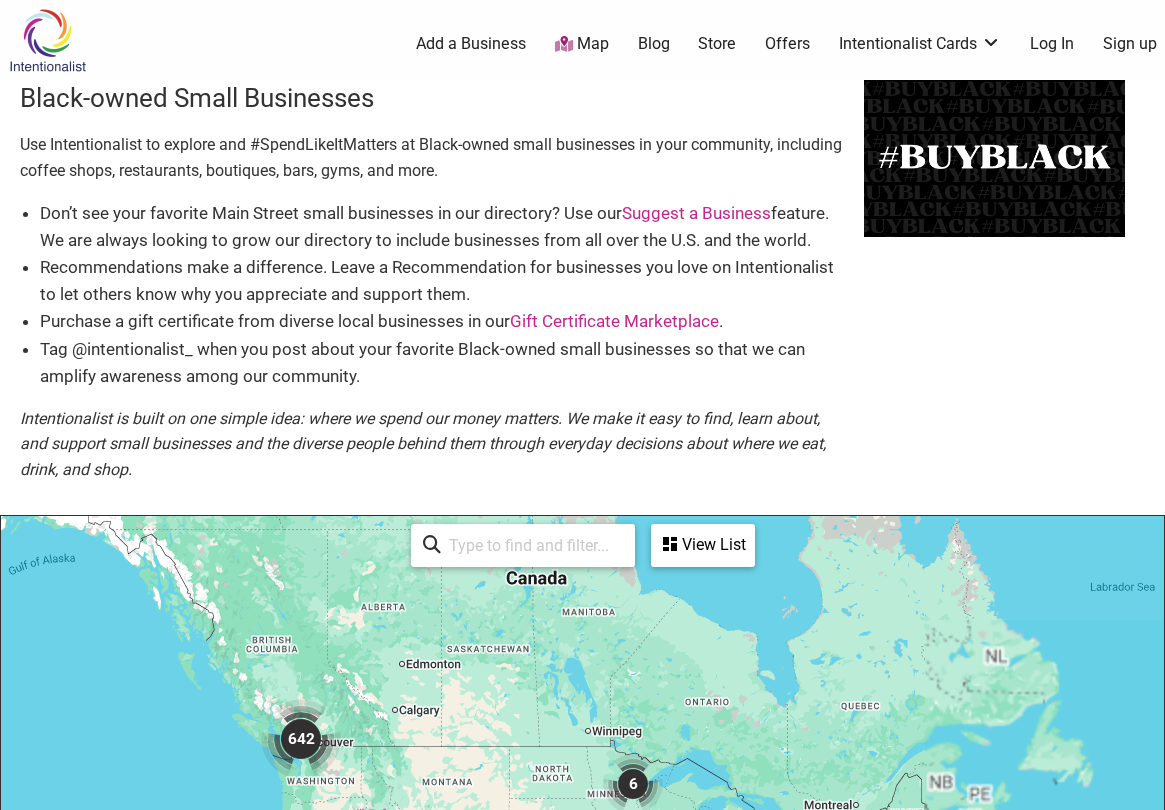 click on "To navigate, press the arrow keys." at bounding box center (582, 905) 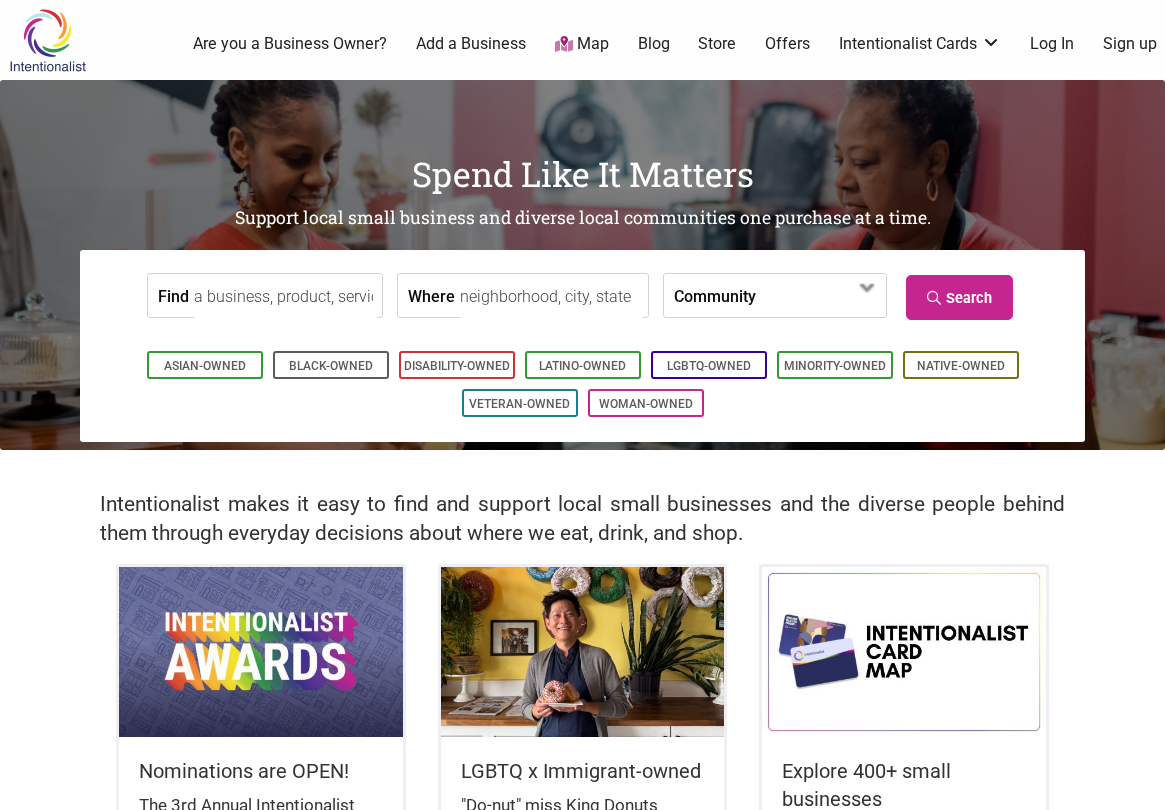 scroll, scrollTop: 0, scrollLeft: 0, axis: both 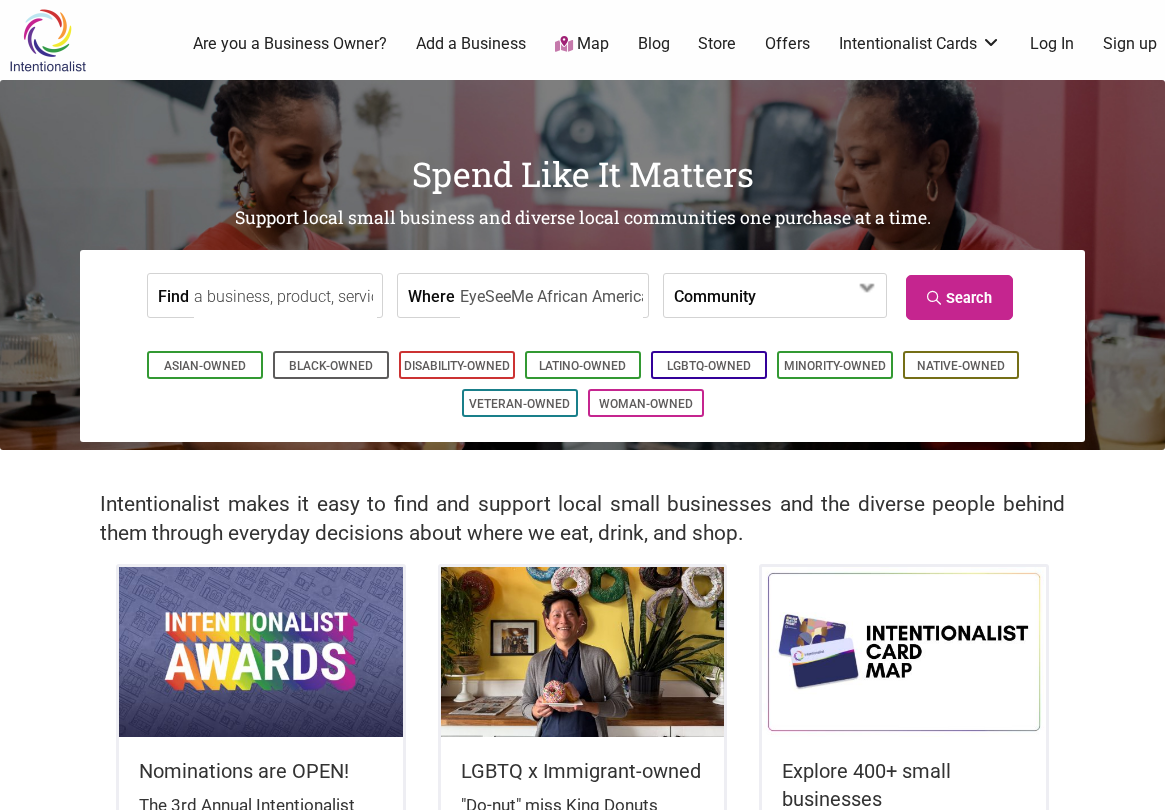type on "EyeSeeMe African American Children's Bookstore" 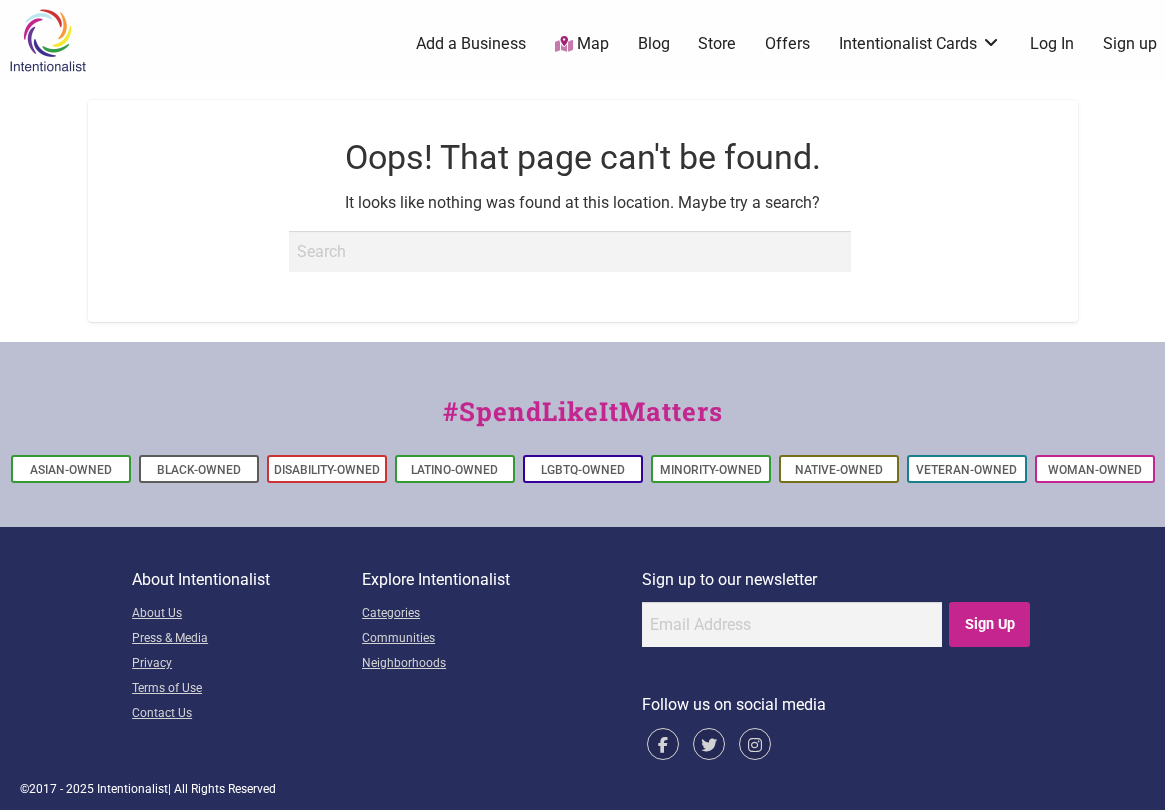scroll, scrollTop: 0, scrollLeft: 0, axis: both 